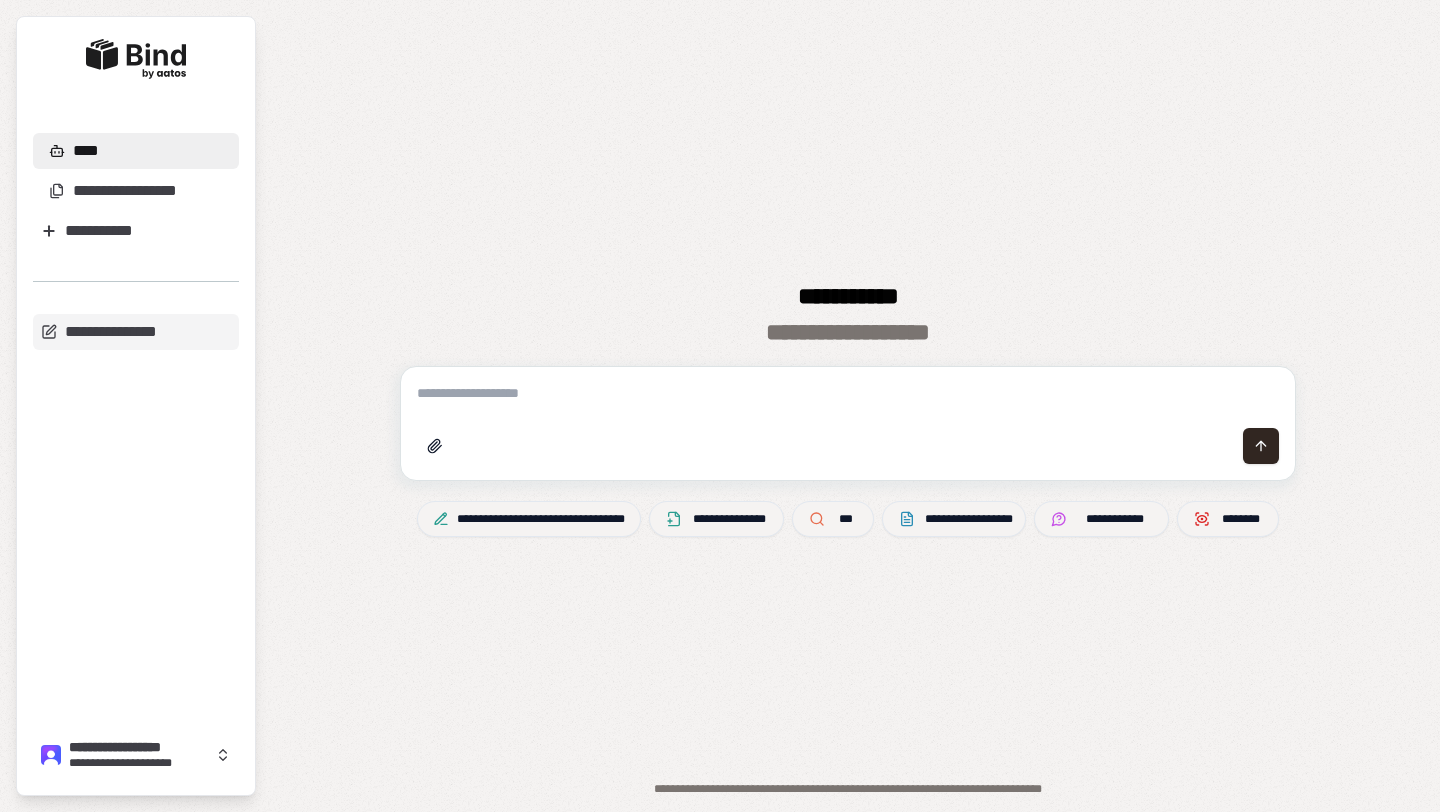 scroll, scrollTop: 0, scrollLeft: 0, axis: both 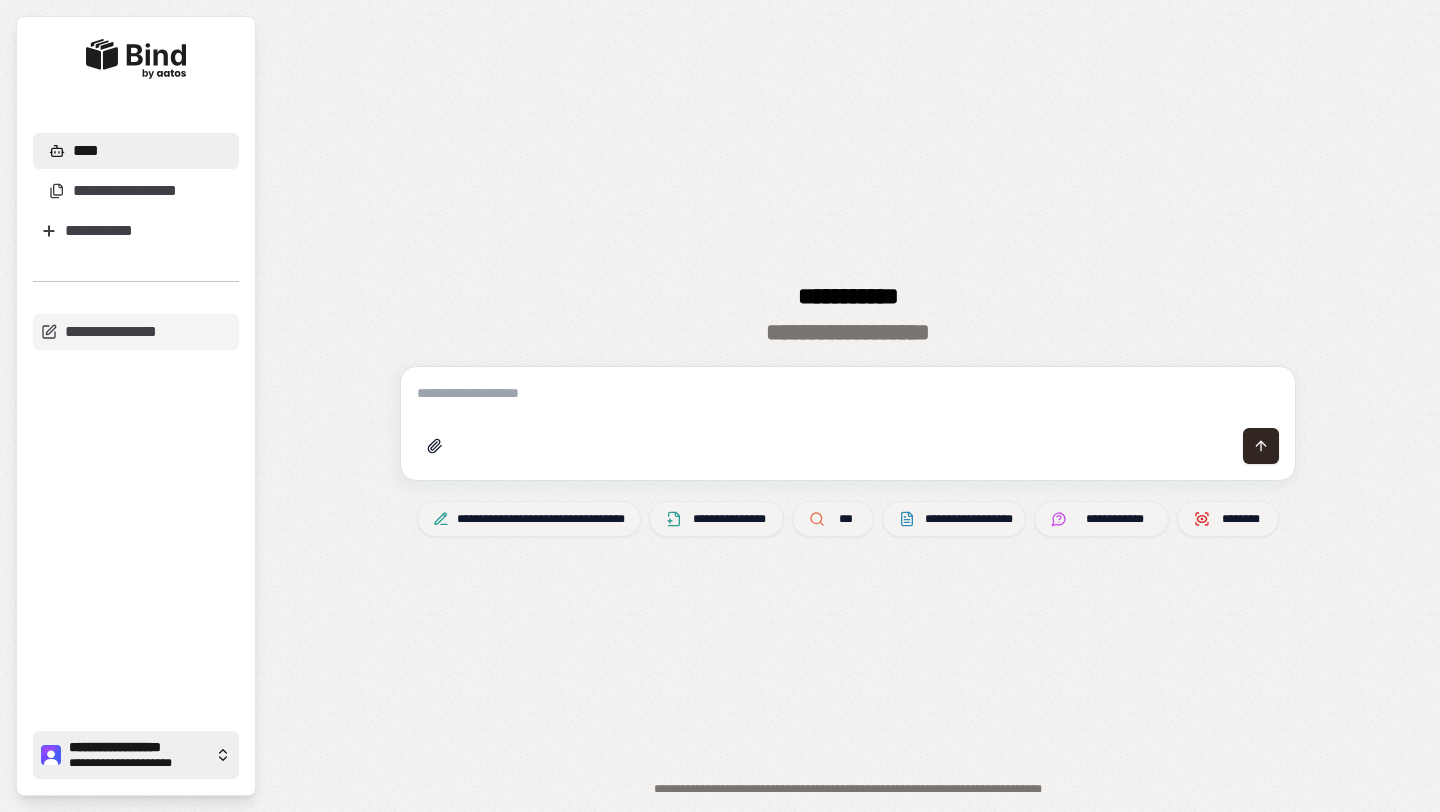 click on "**********" at bounding box center [138, 748] 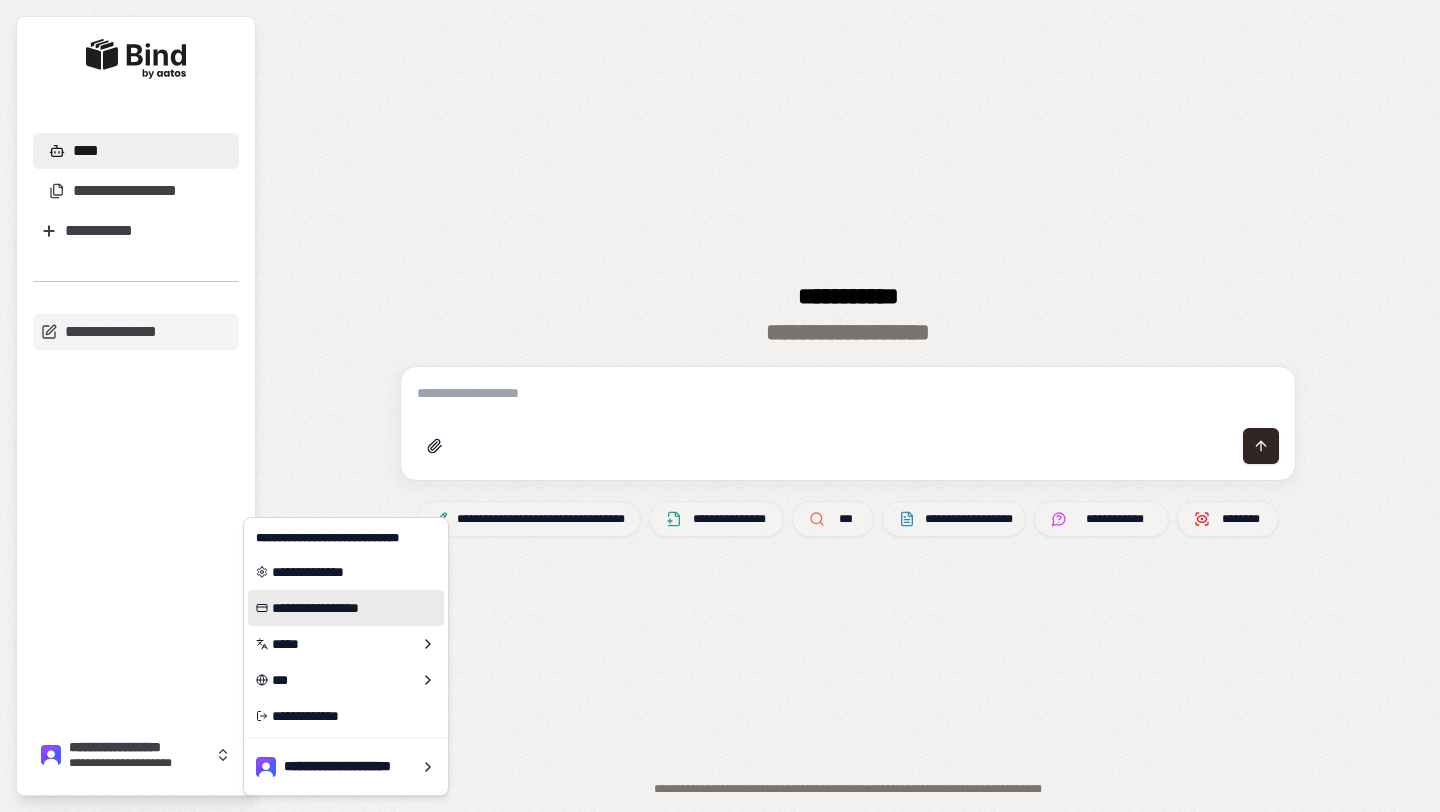 click on "**********" at bounding box center [346, 608] 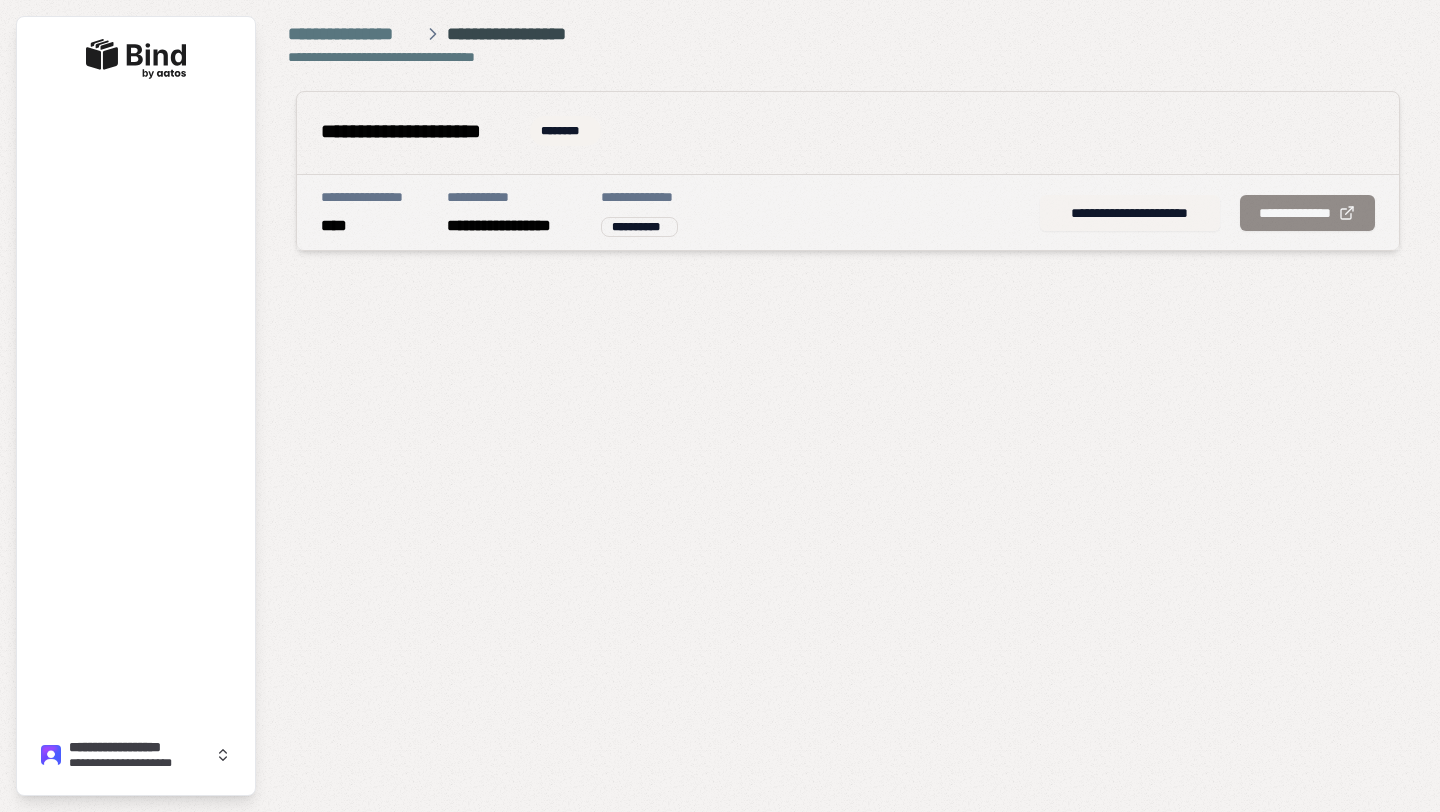 click on "**********" at bounding box center (1130, 213) 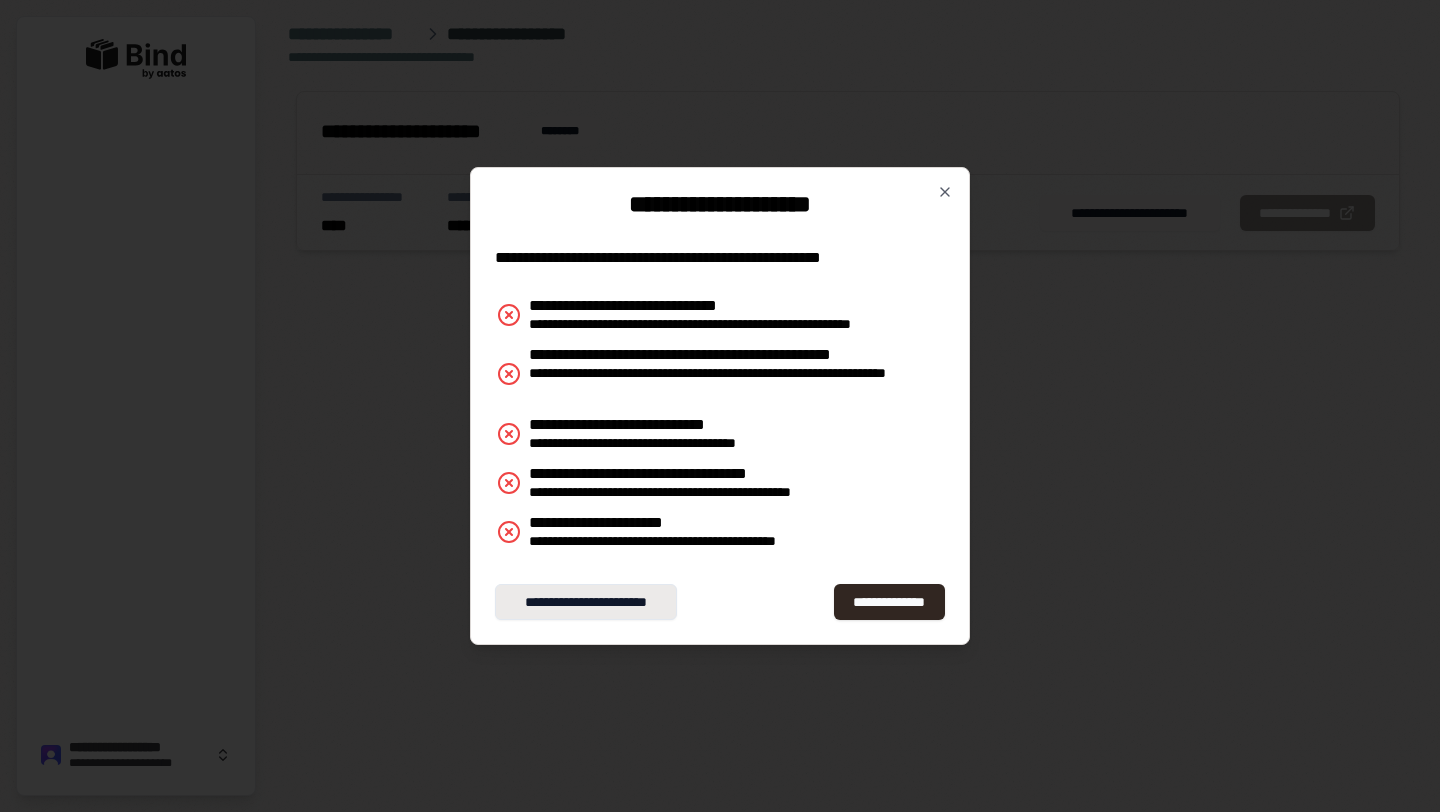 click on "**********" at bounding box center (586, 602) 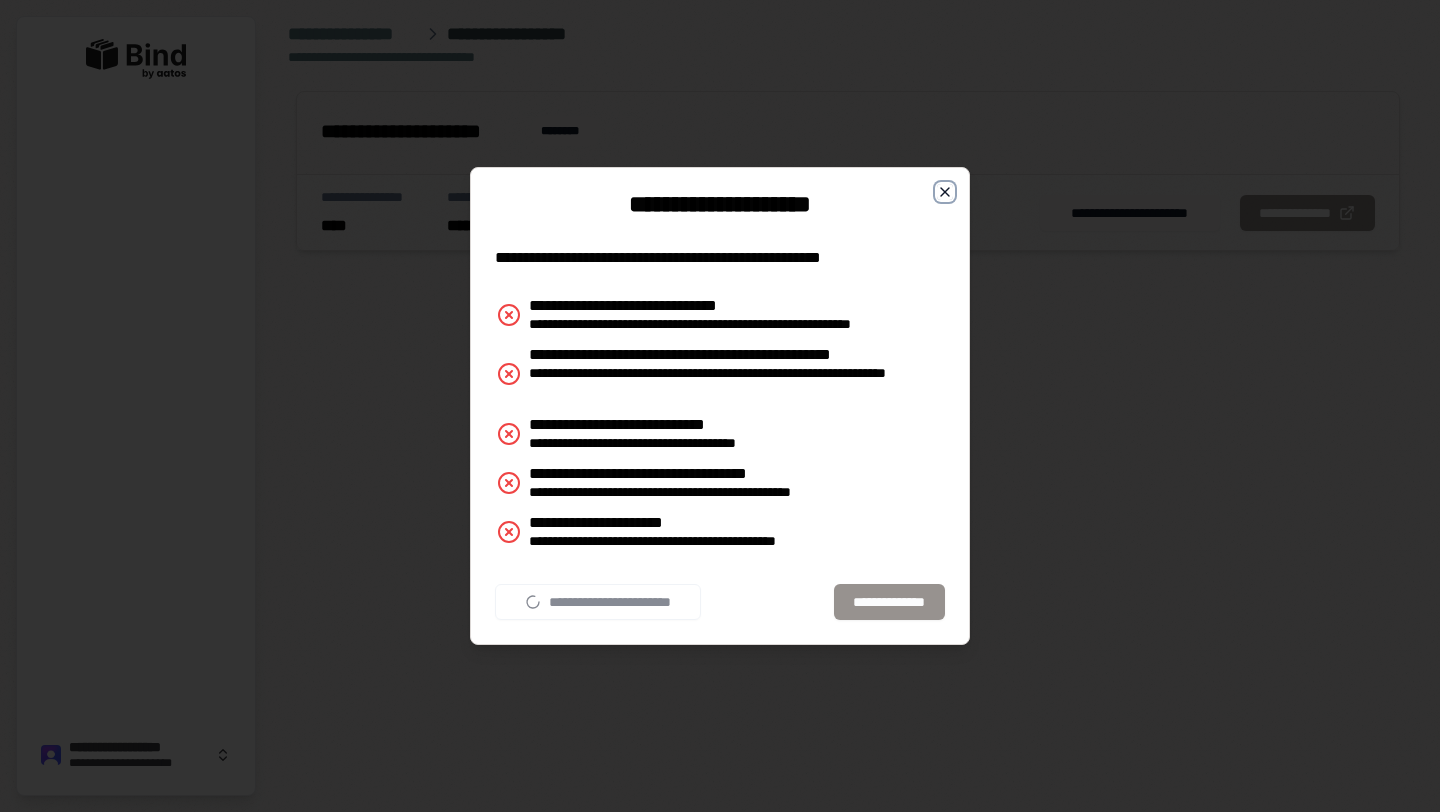 click 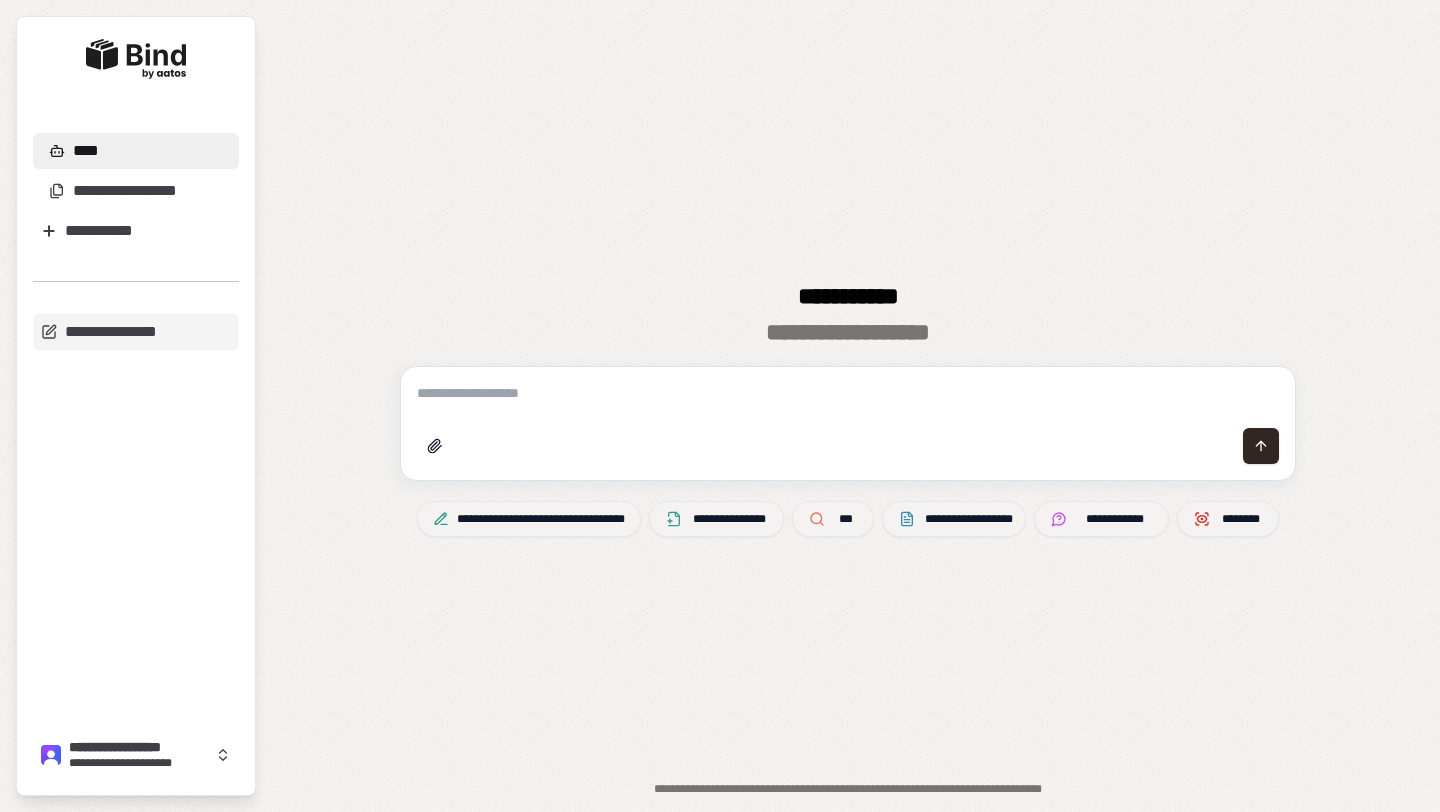 scroll, scrollTop: 0, scrollLeft: 0, axis: both 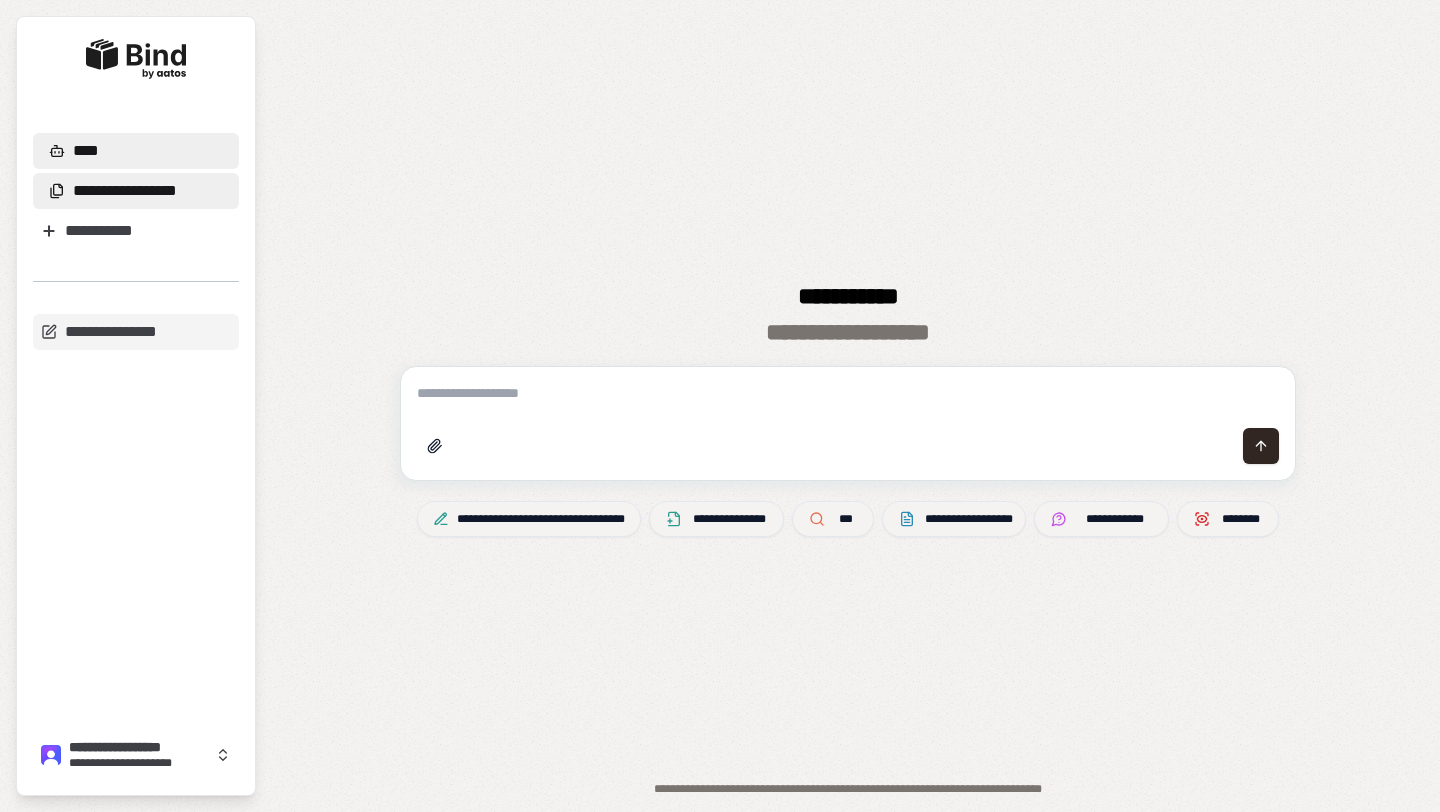 click on "**********" at bounding box center (116, 191) 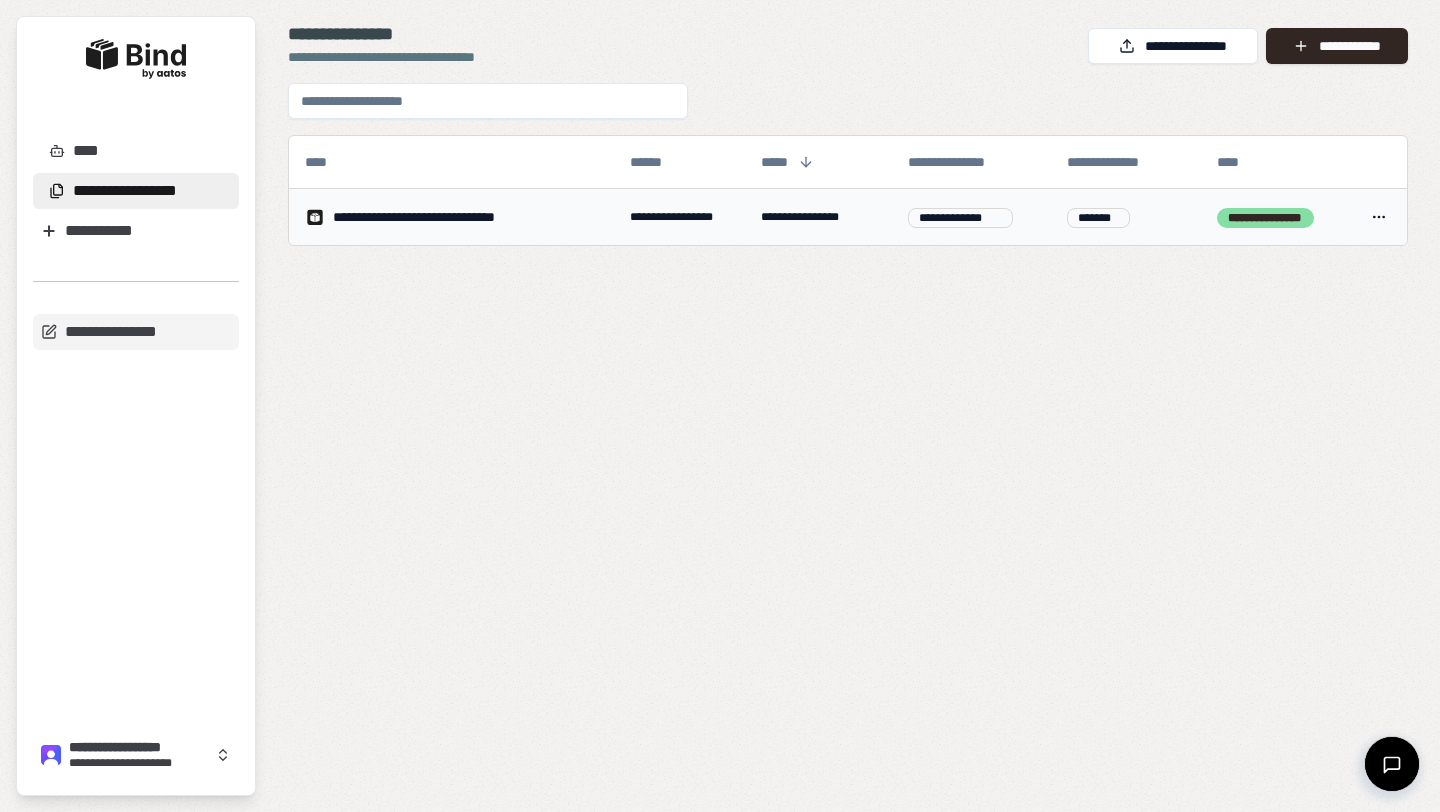 click on "**********" at bounding box center (720, 406) 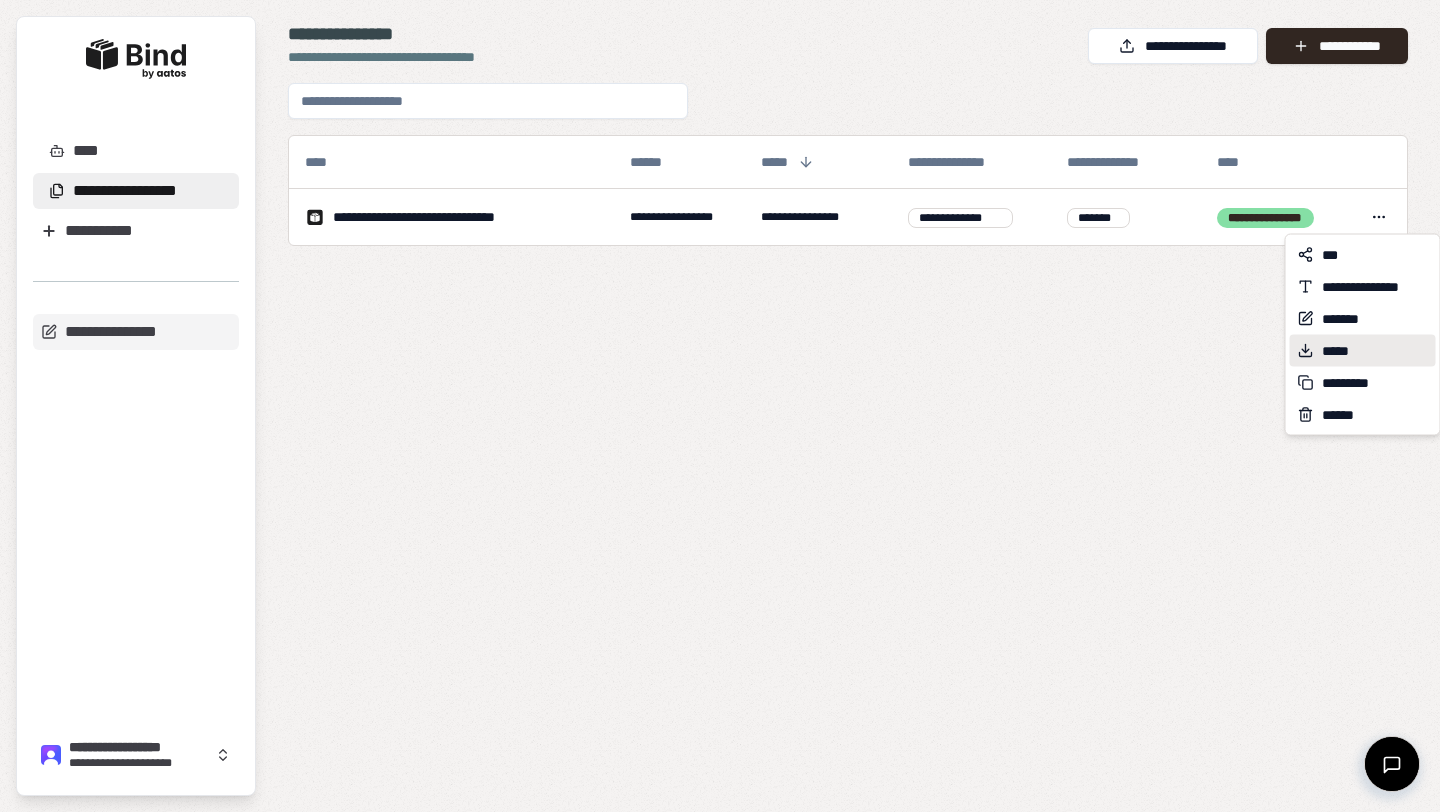 click on "*****" at bounding box center (1339, 351) 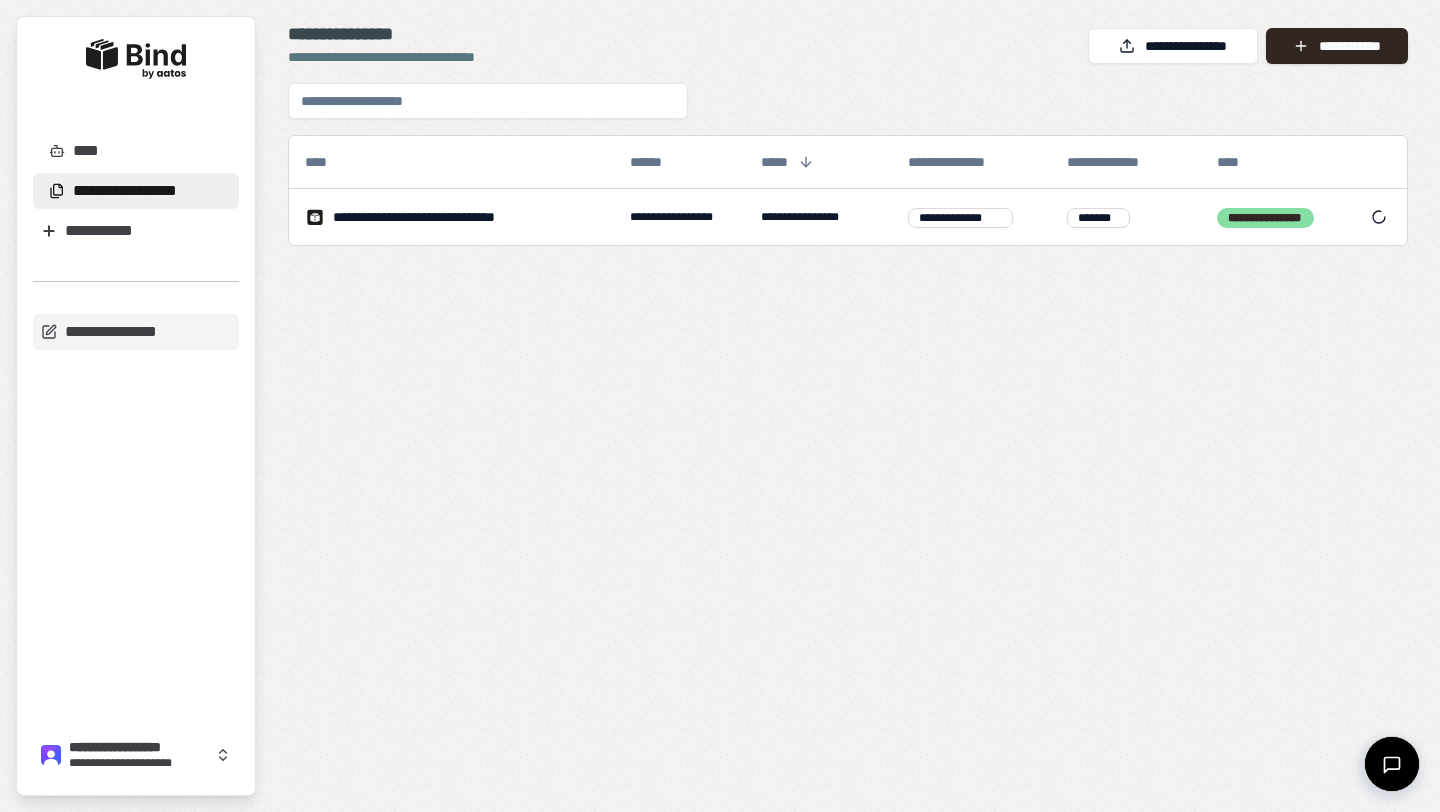 click on "**********" at bounding box center (848, 164) 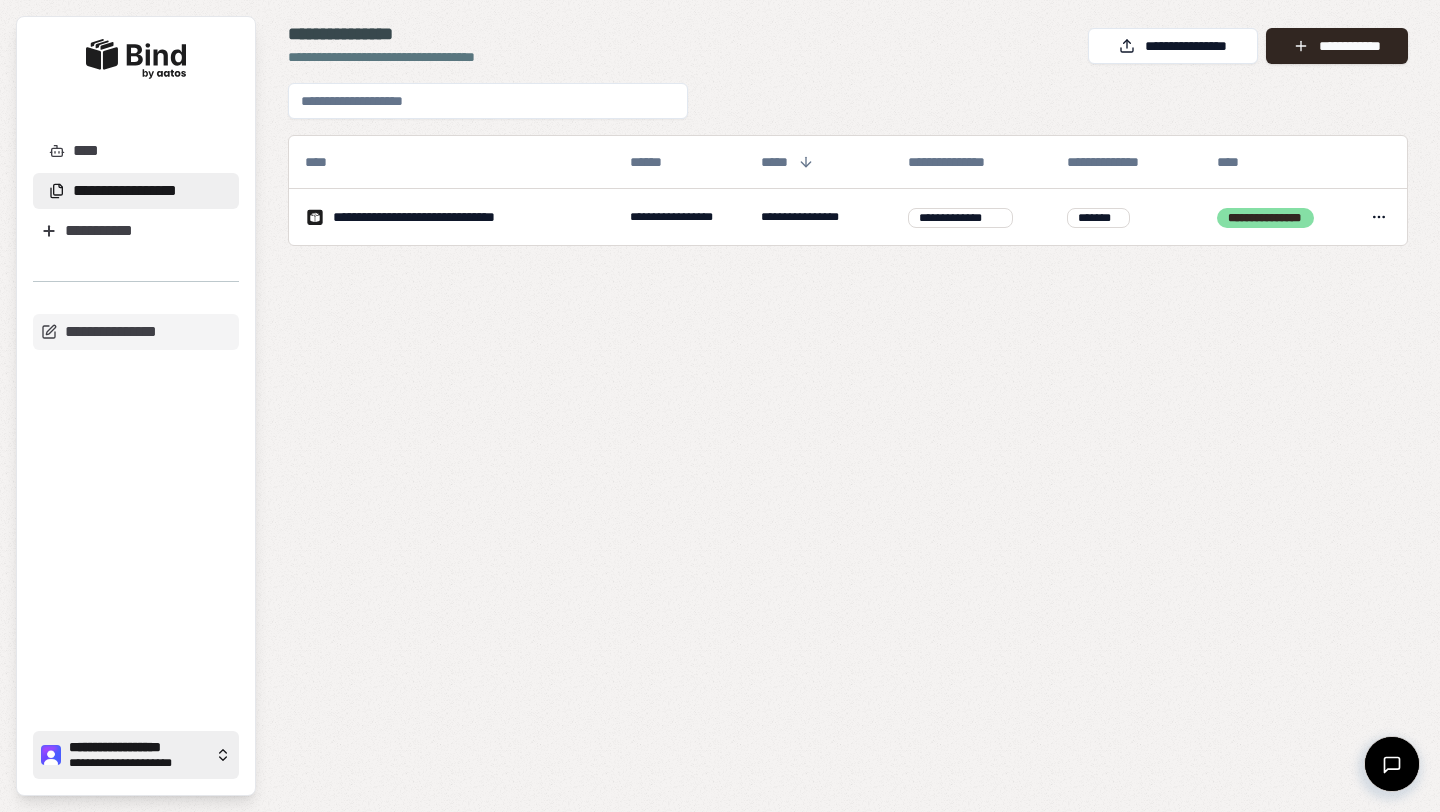 click on "**********" at bounding box center (136, 755) 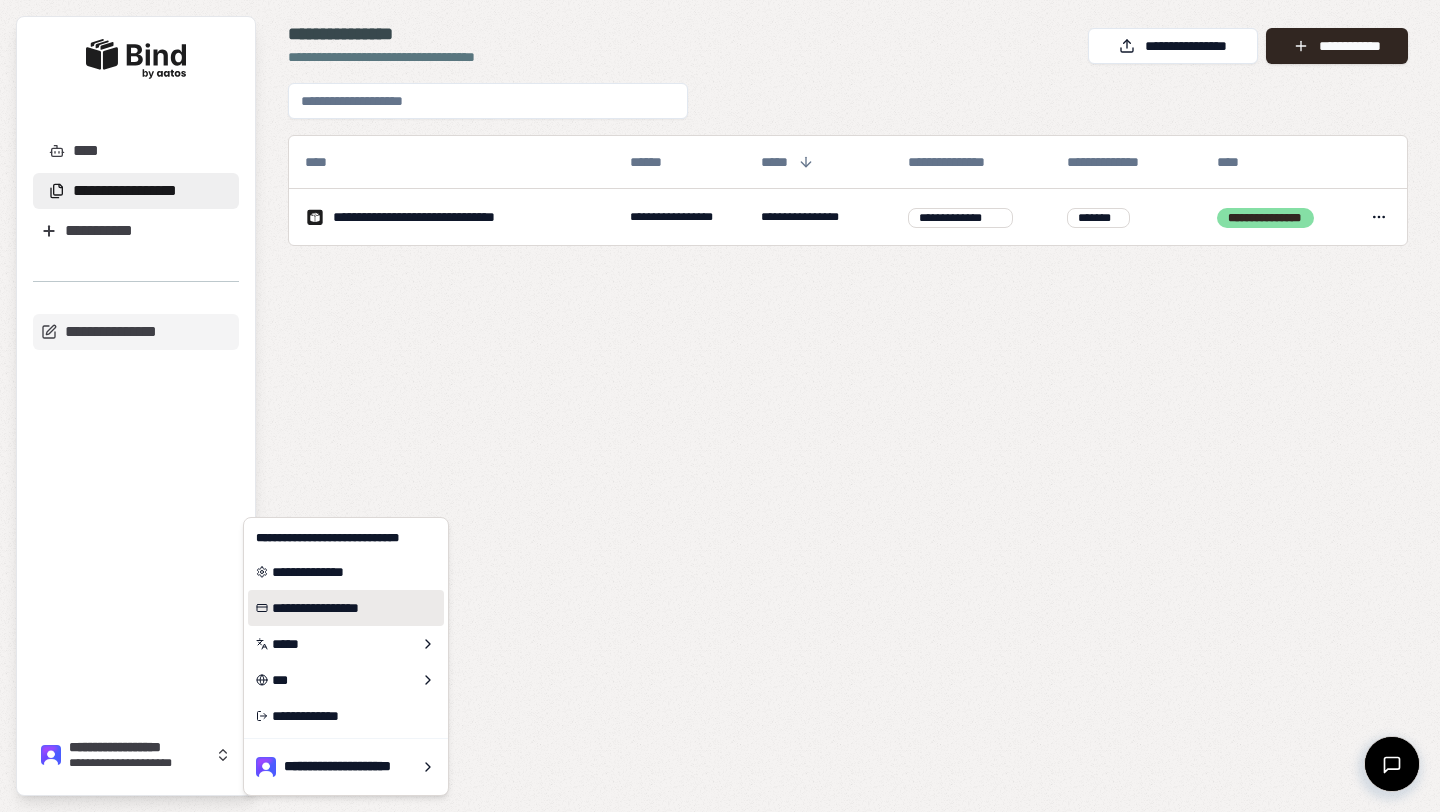 click on "**********" at bounding box center (346, 608) 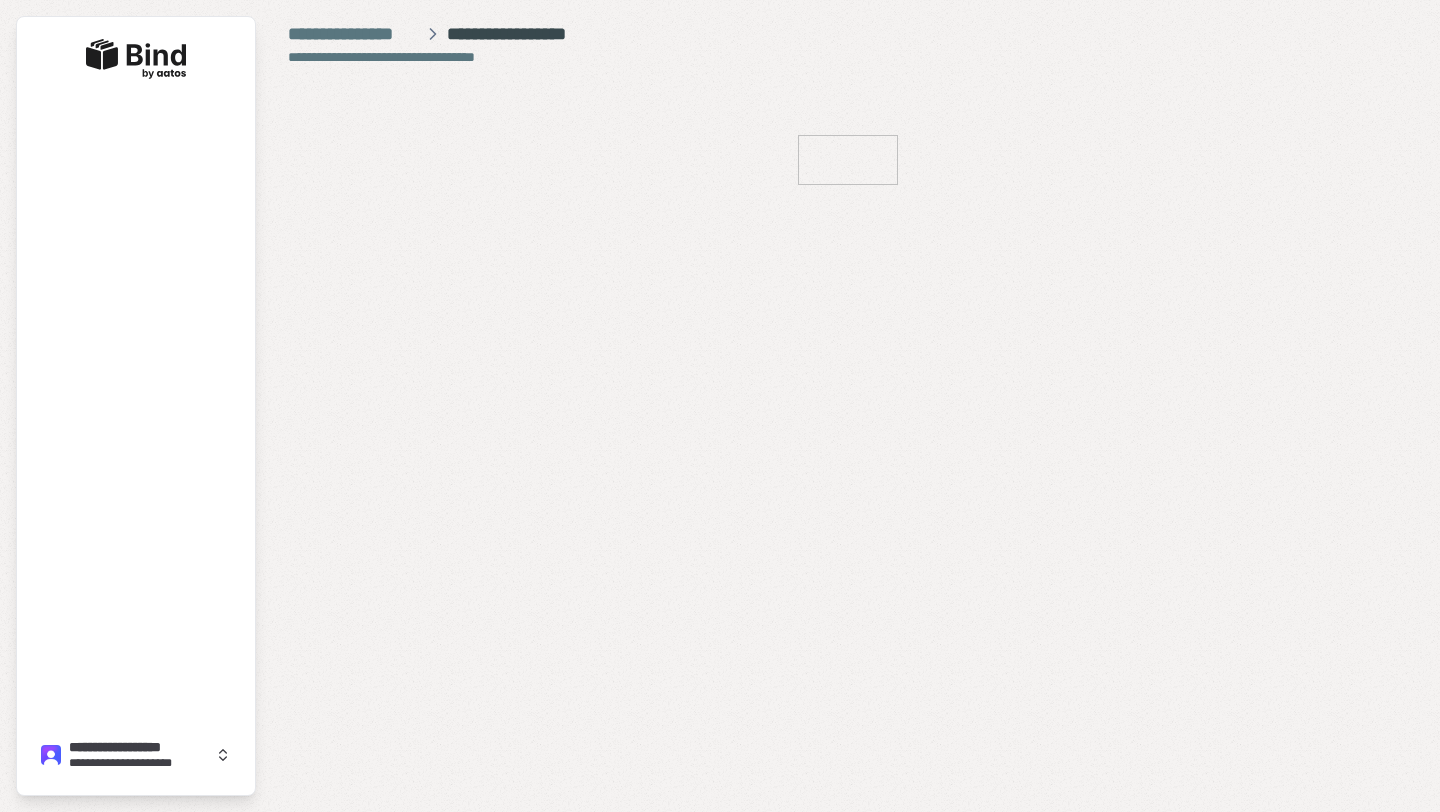 click at bounding box center [848, 479] 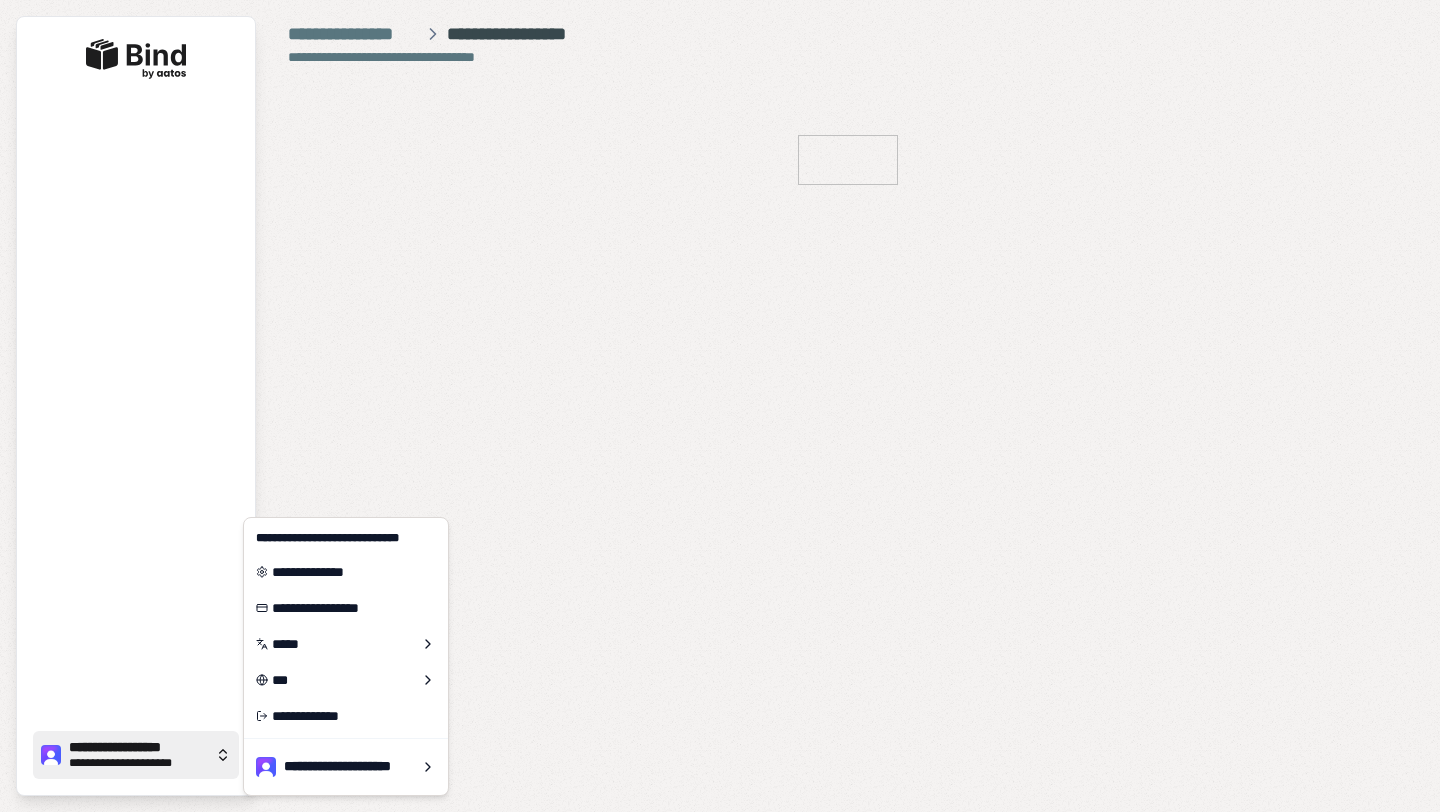 click on "**********" at bounding box center [138, 748] 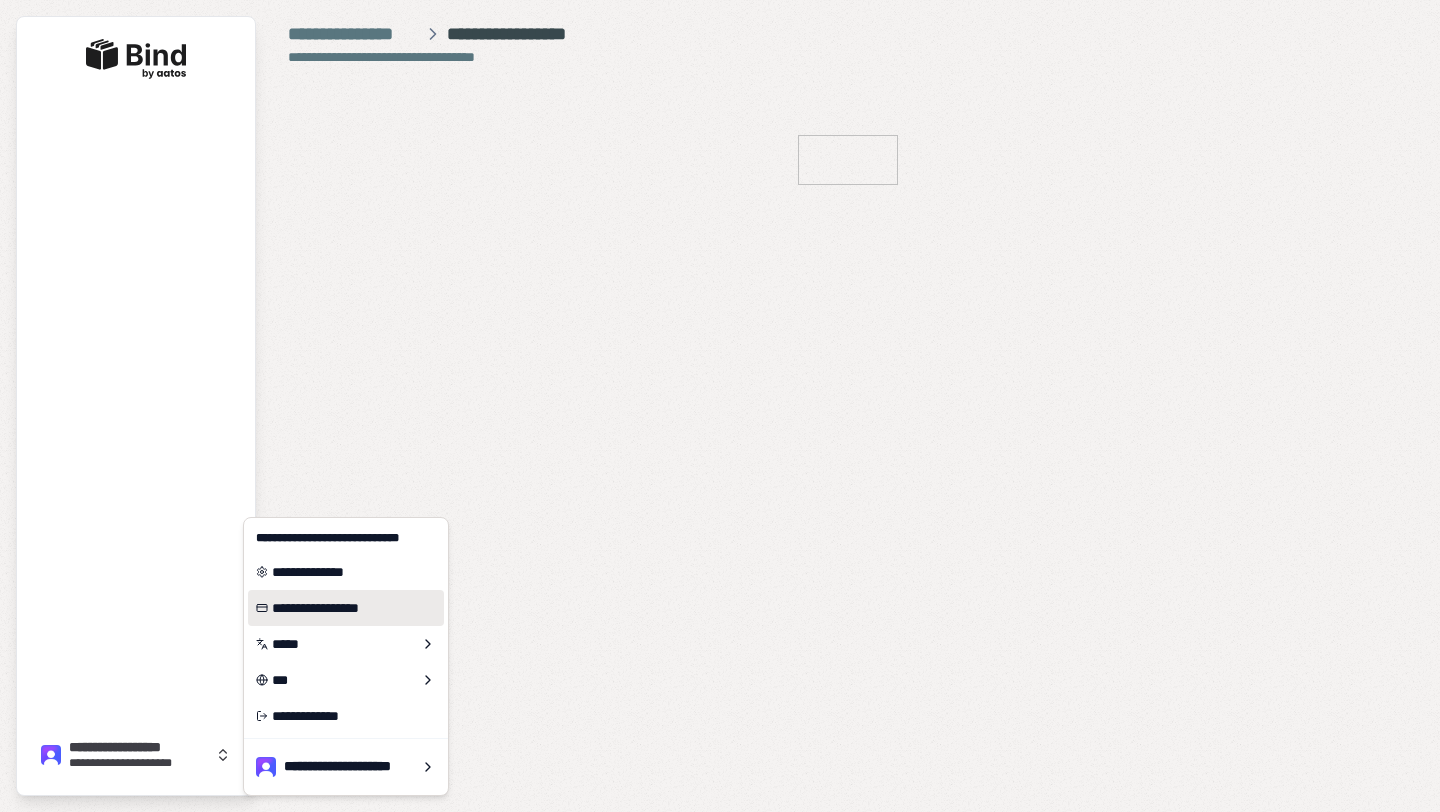 click on "**********" at bounding box center (346, 608) 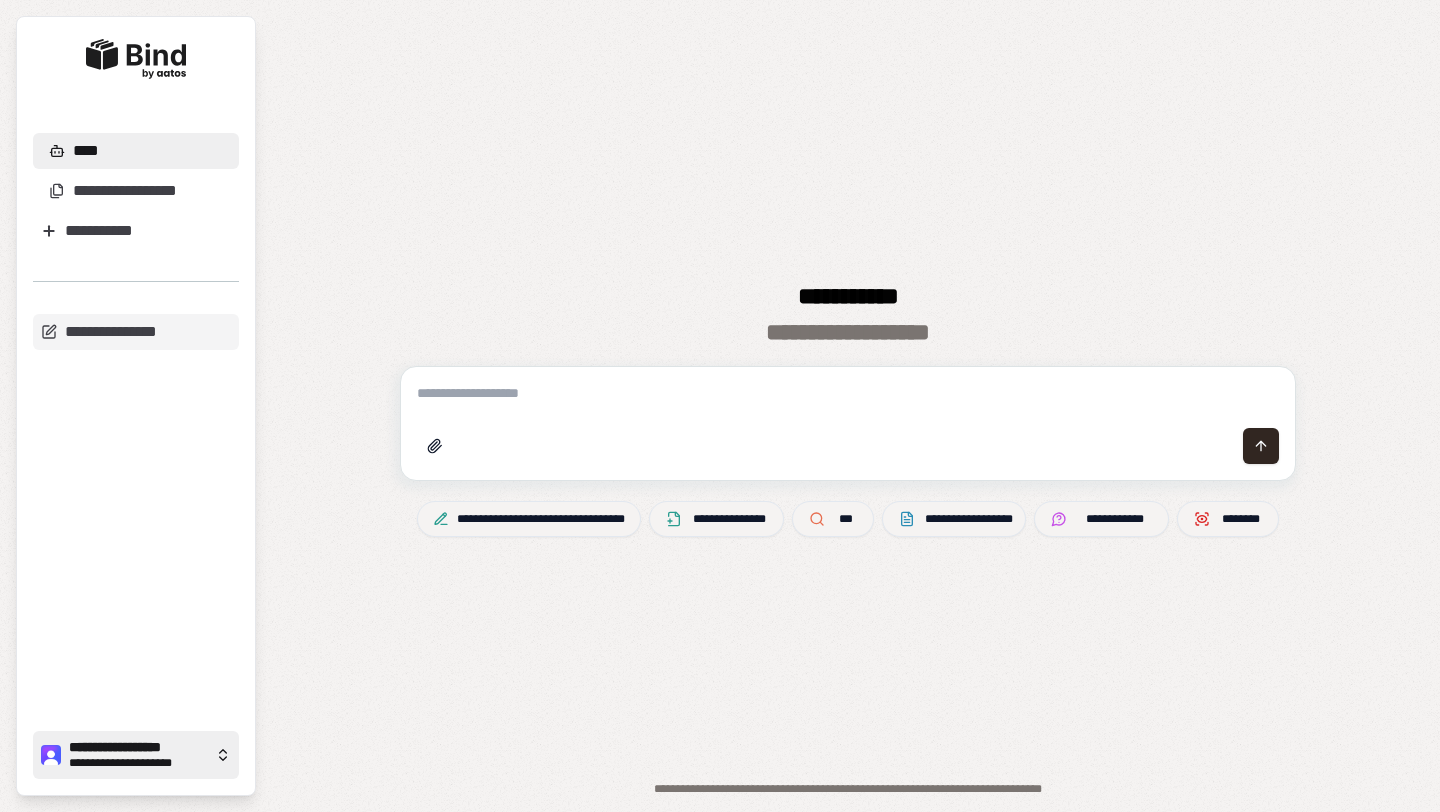 scroll, scrollTop: 0, scrollLeft: 0, axis: both 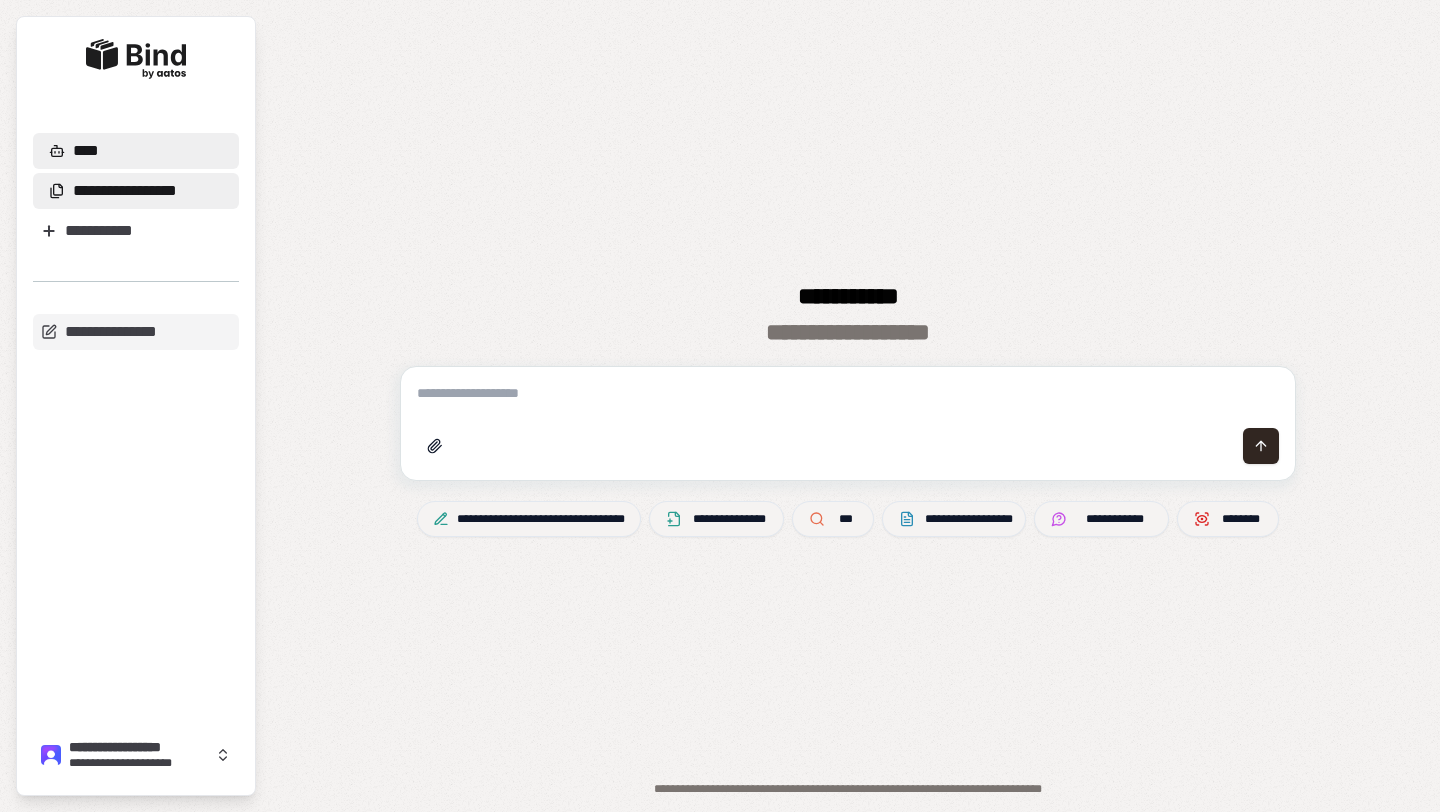 click on "**********" at bounding box center [136, 191] 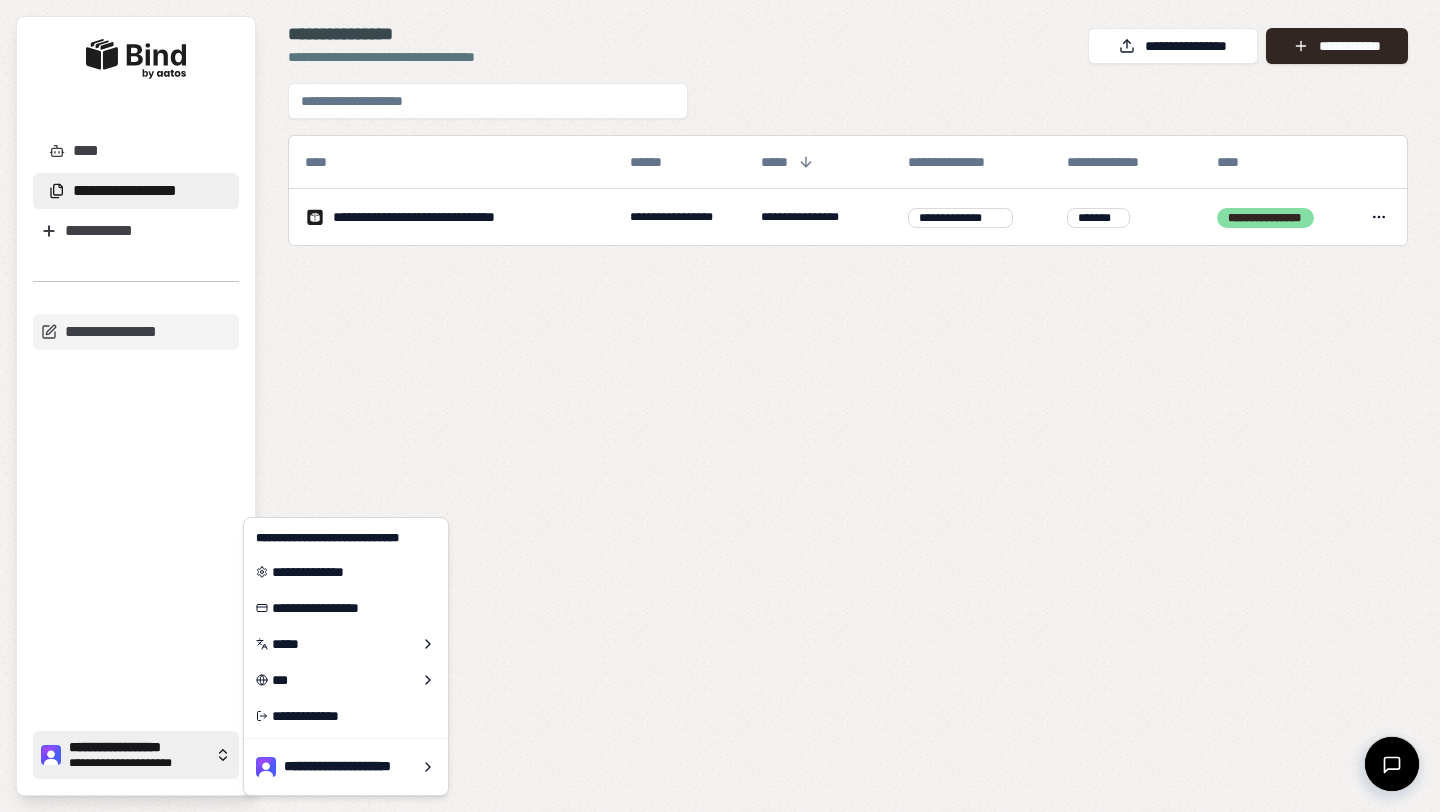click on "**********" at bounding box center (138, 748) 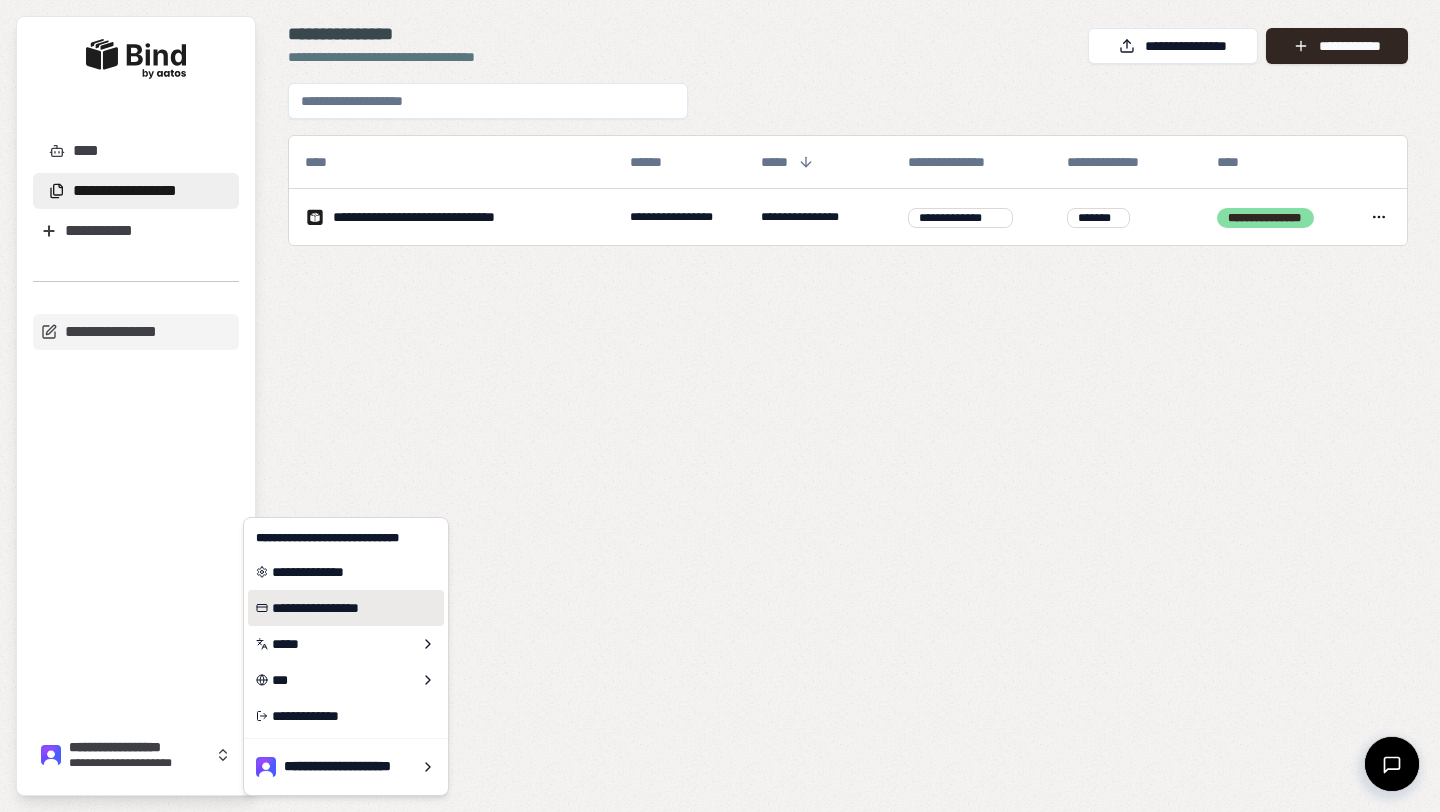 click on "**********" at bounding box center [346, 608] 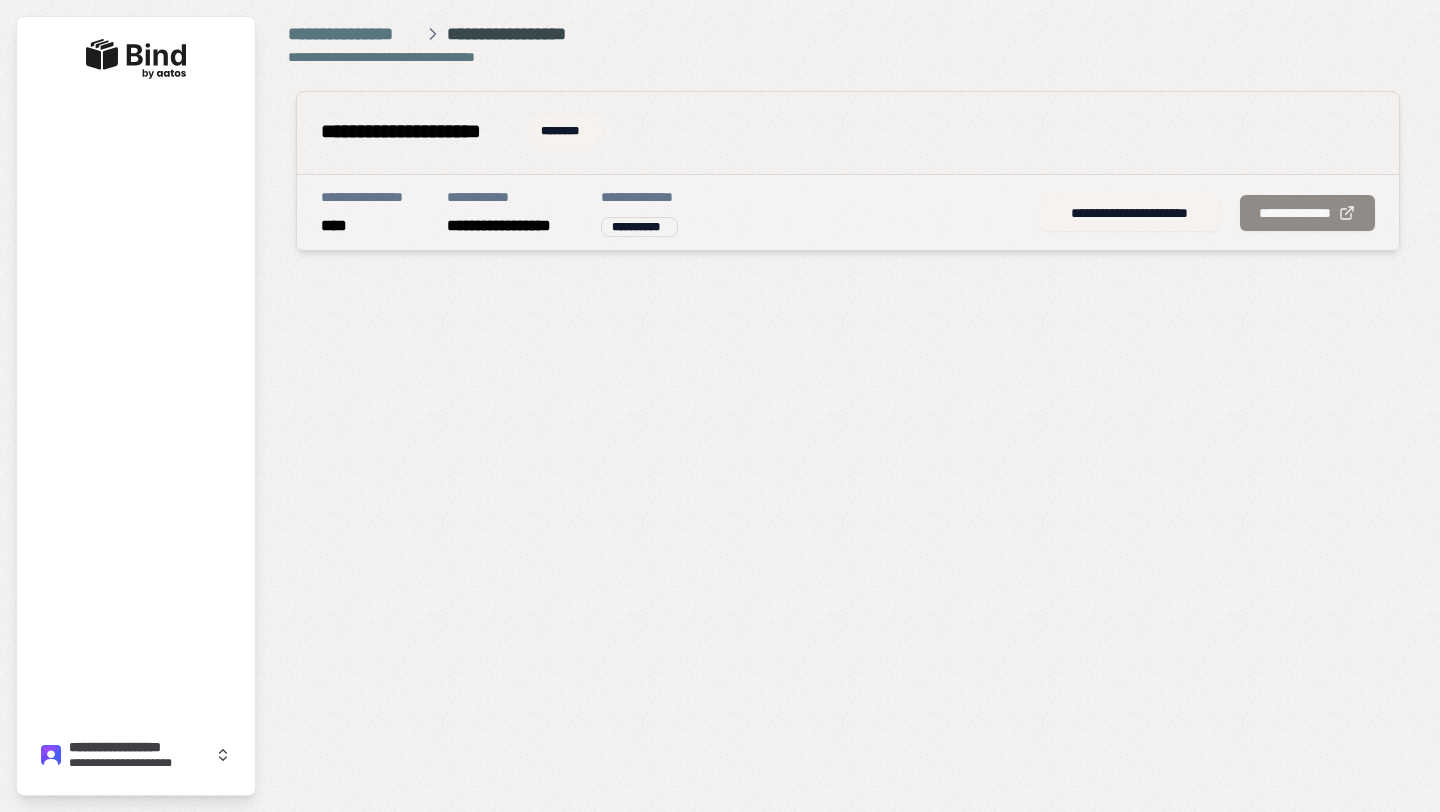 drag, startPoint x: 1157, startPoint y: 212, endPoint x: 1156, endPoint y: 234, distance: 22.022715 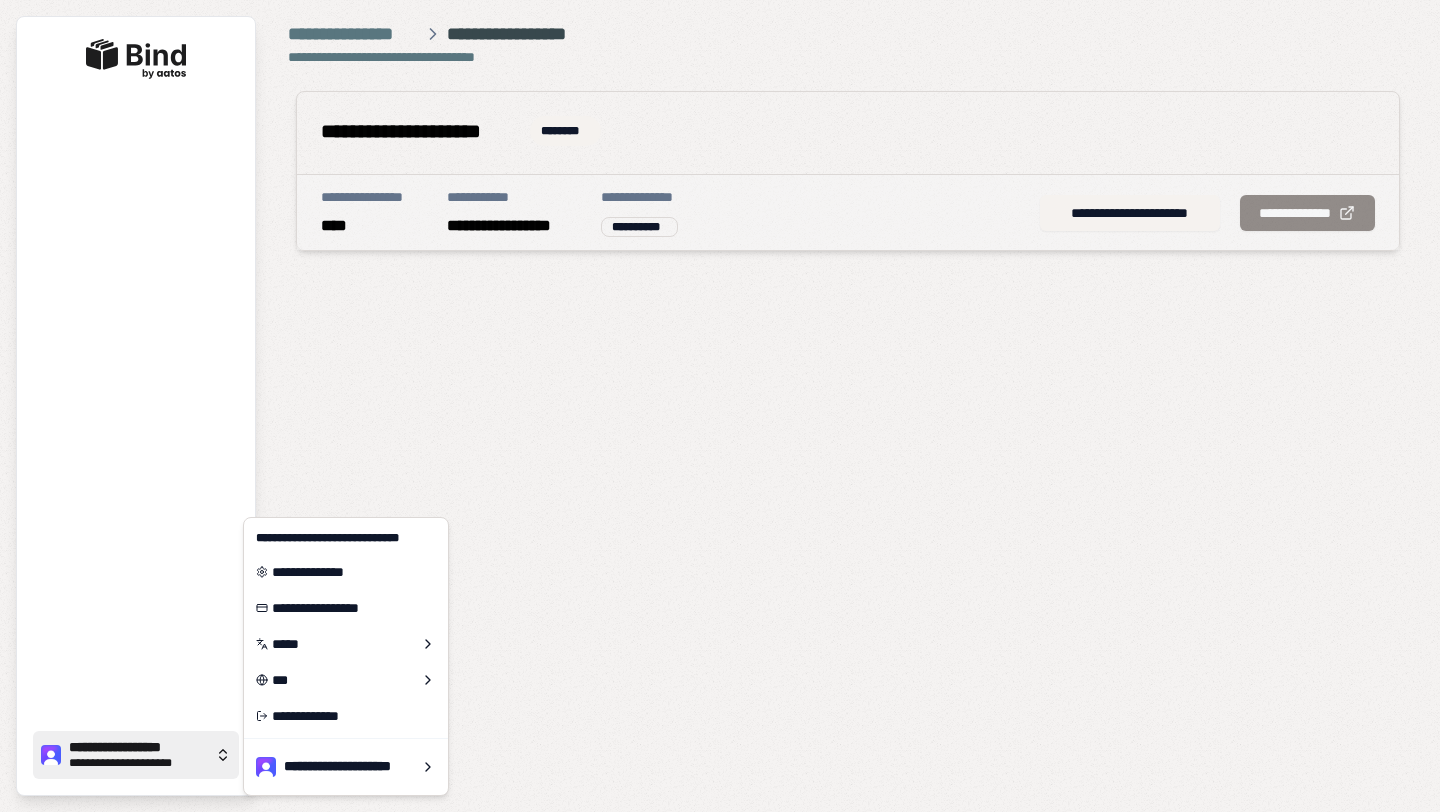 click on "**********" at bounding box center [138, 748] 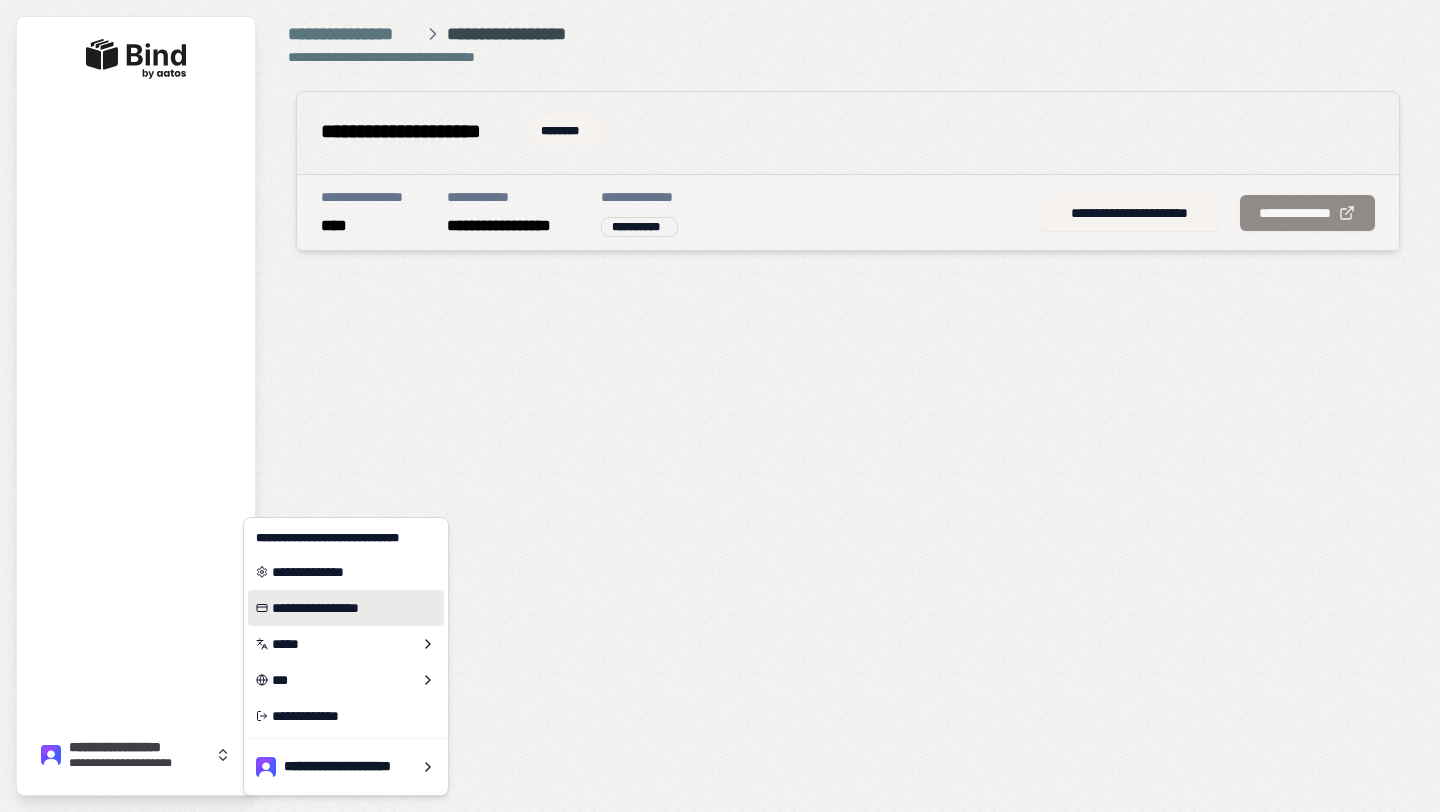 click on "**********" at bounding box center [346, 608] 